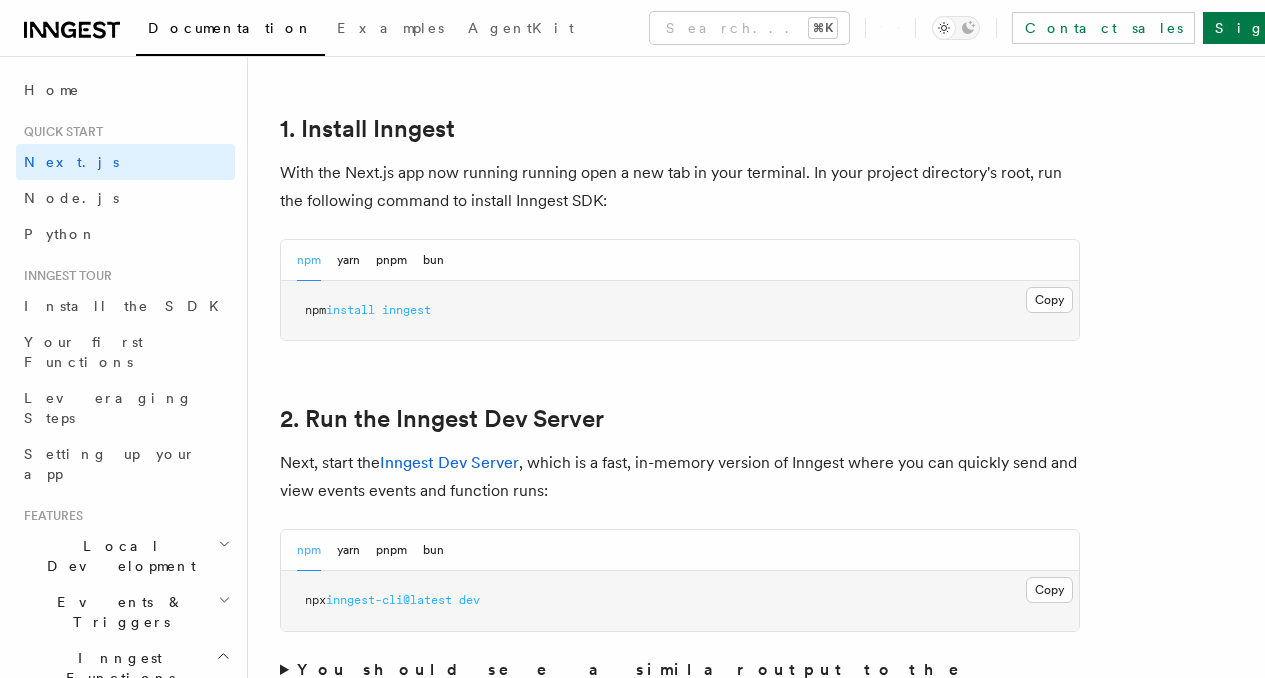 scroll, scrollTop: 1330, scrollLeft: 0, axis: vertical 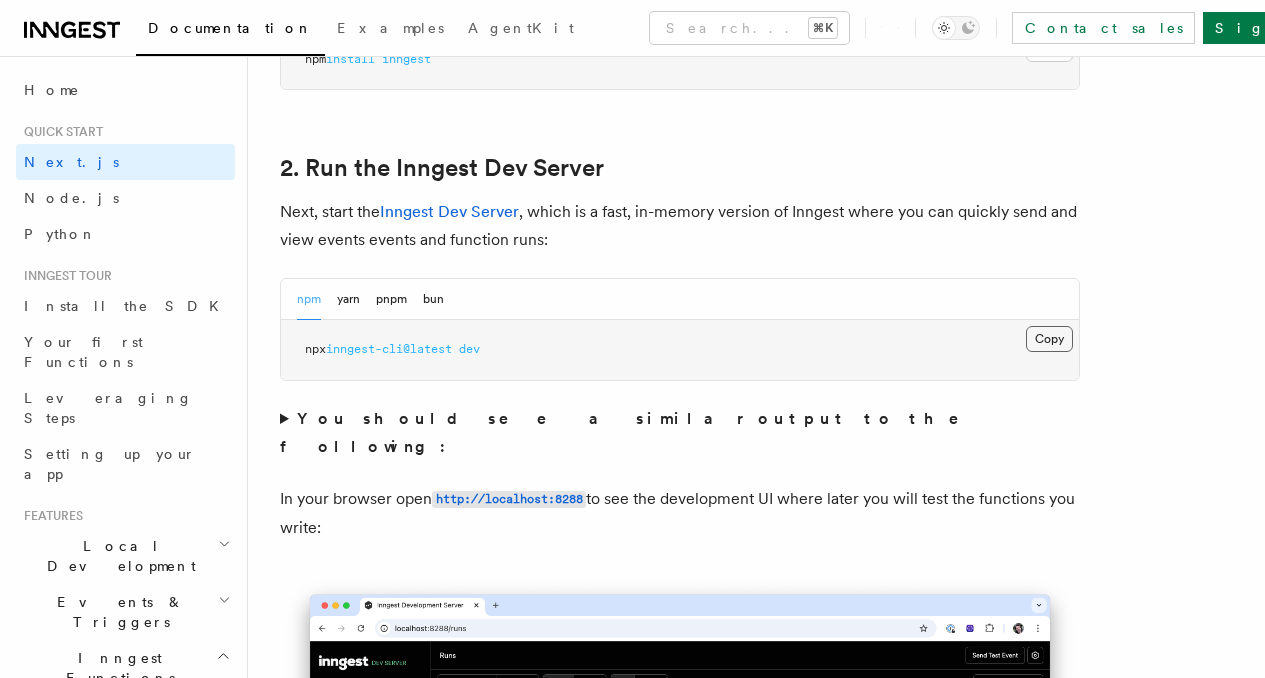 click on "Copy Copied" at bounding box center [1049, 339] 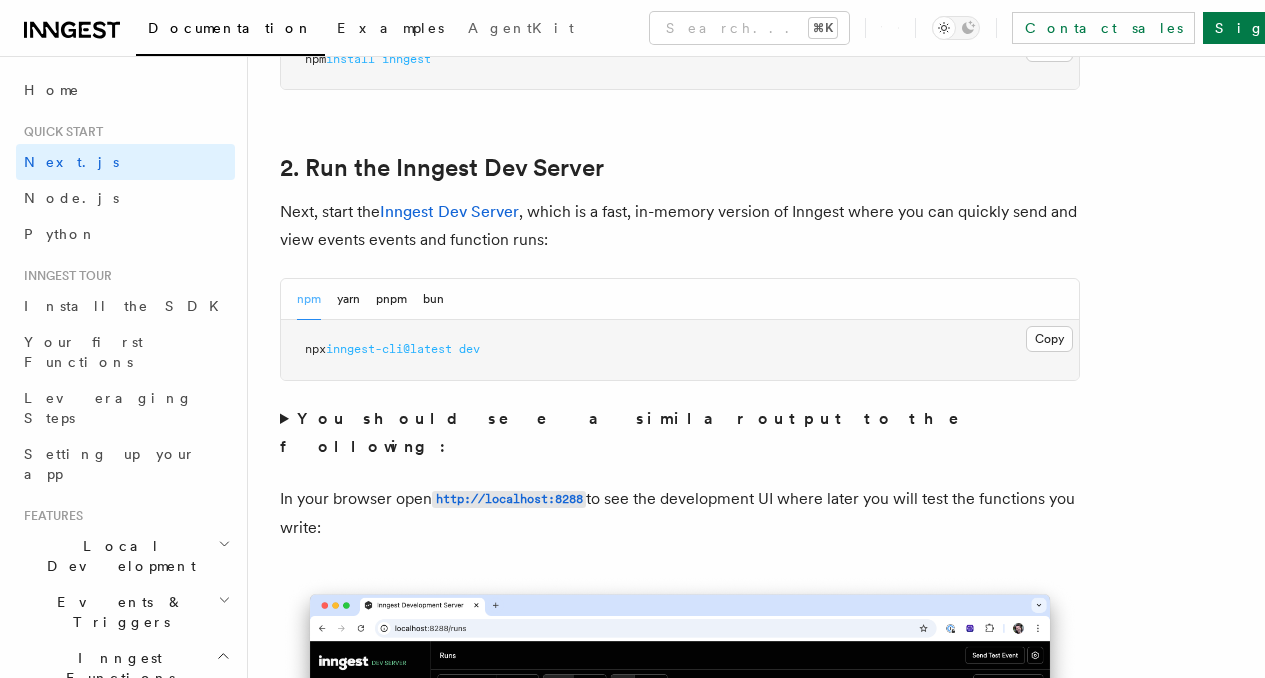 scroll, scrollTop: 0, scrollLeft: 0, axis: both 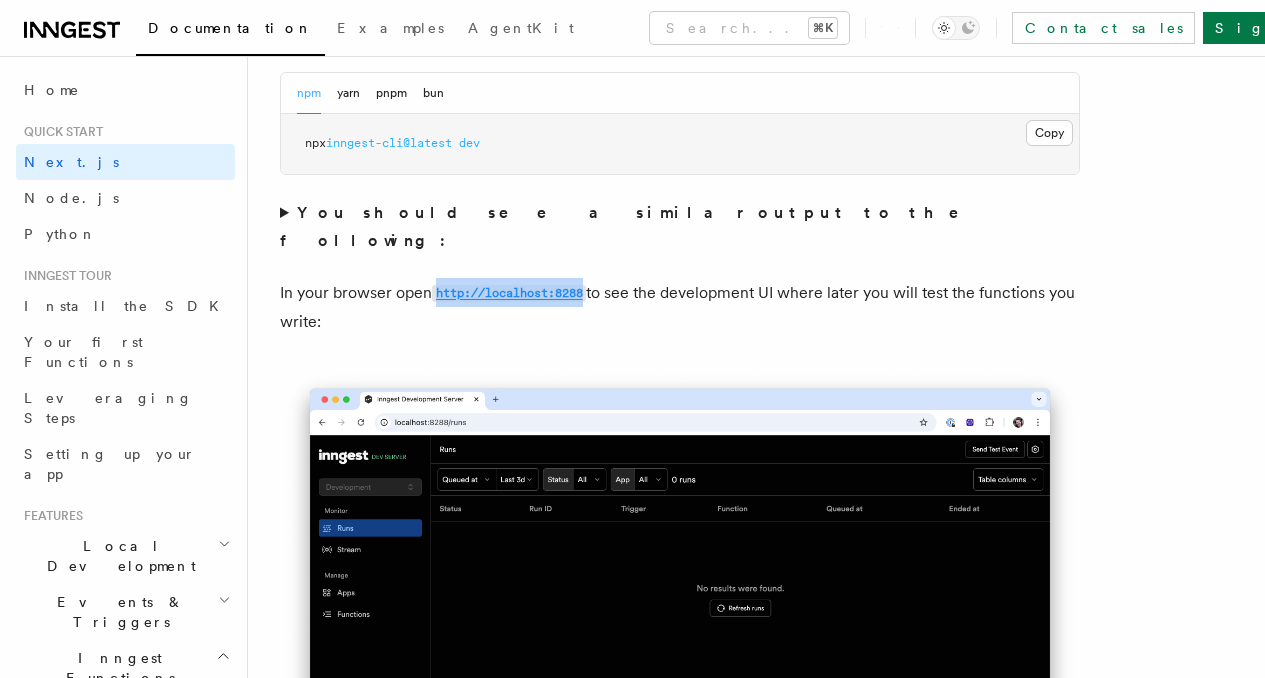 drag, startPoint x: 593, startPoint y: 294, endPoint x: 434, endPoint y: 297, distance: 159.0283 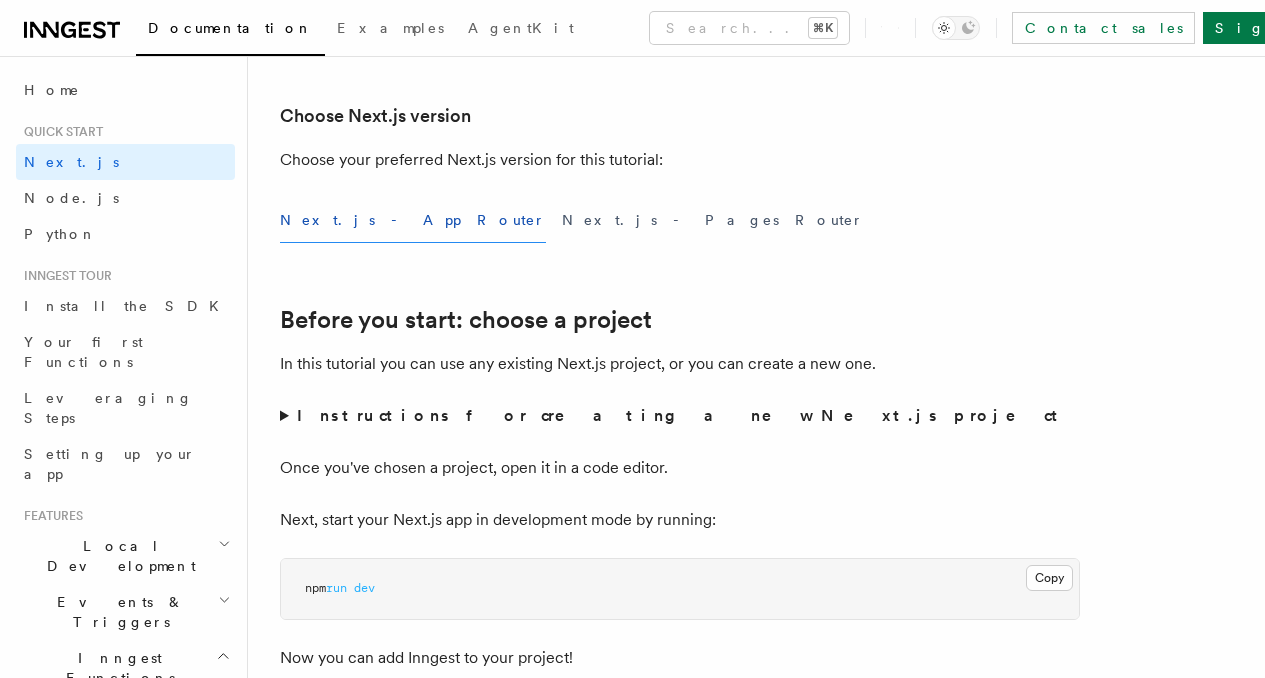 scroll, scrollTop: 504, scrollLeft: 0, axis: vertical 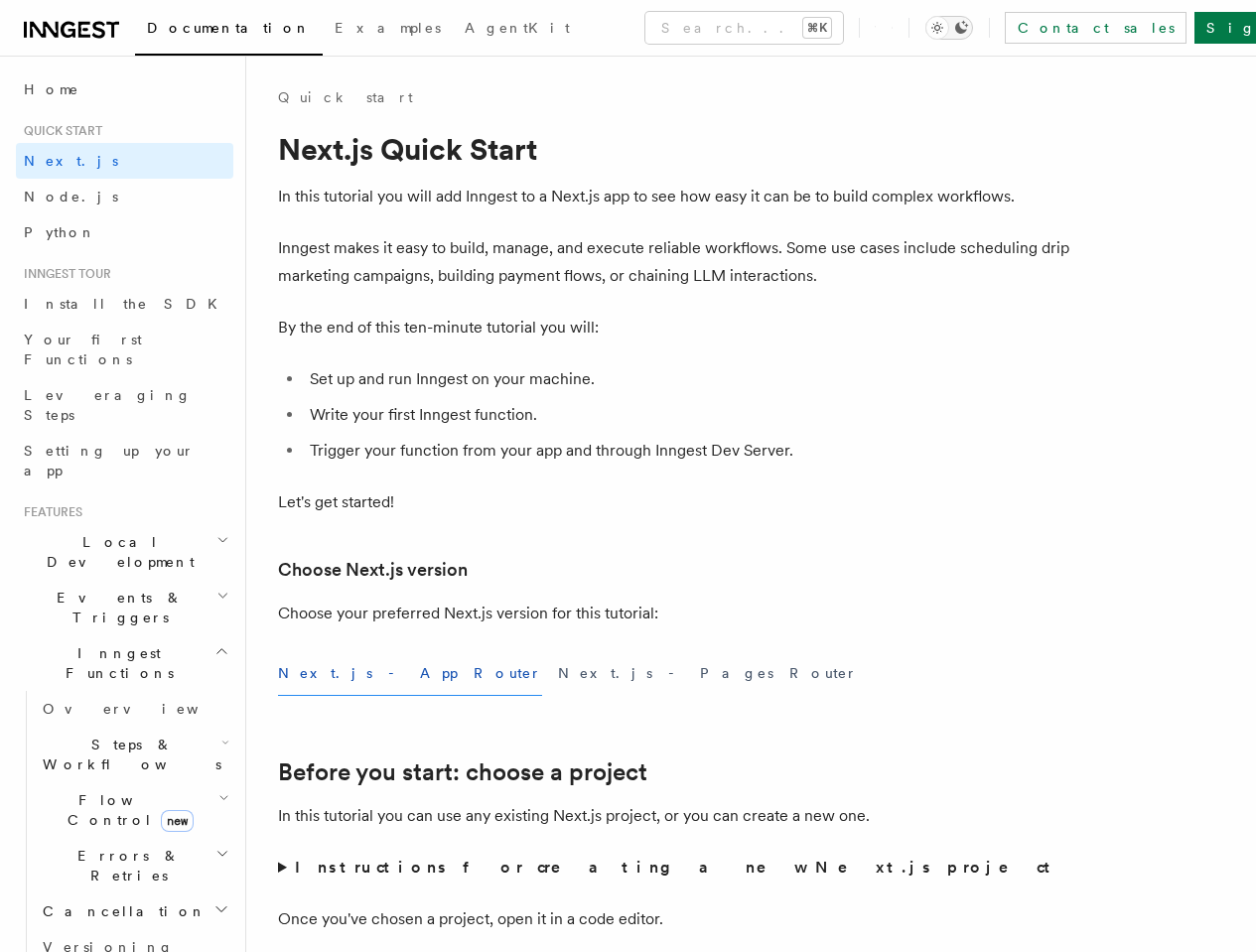 click 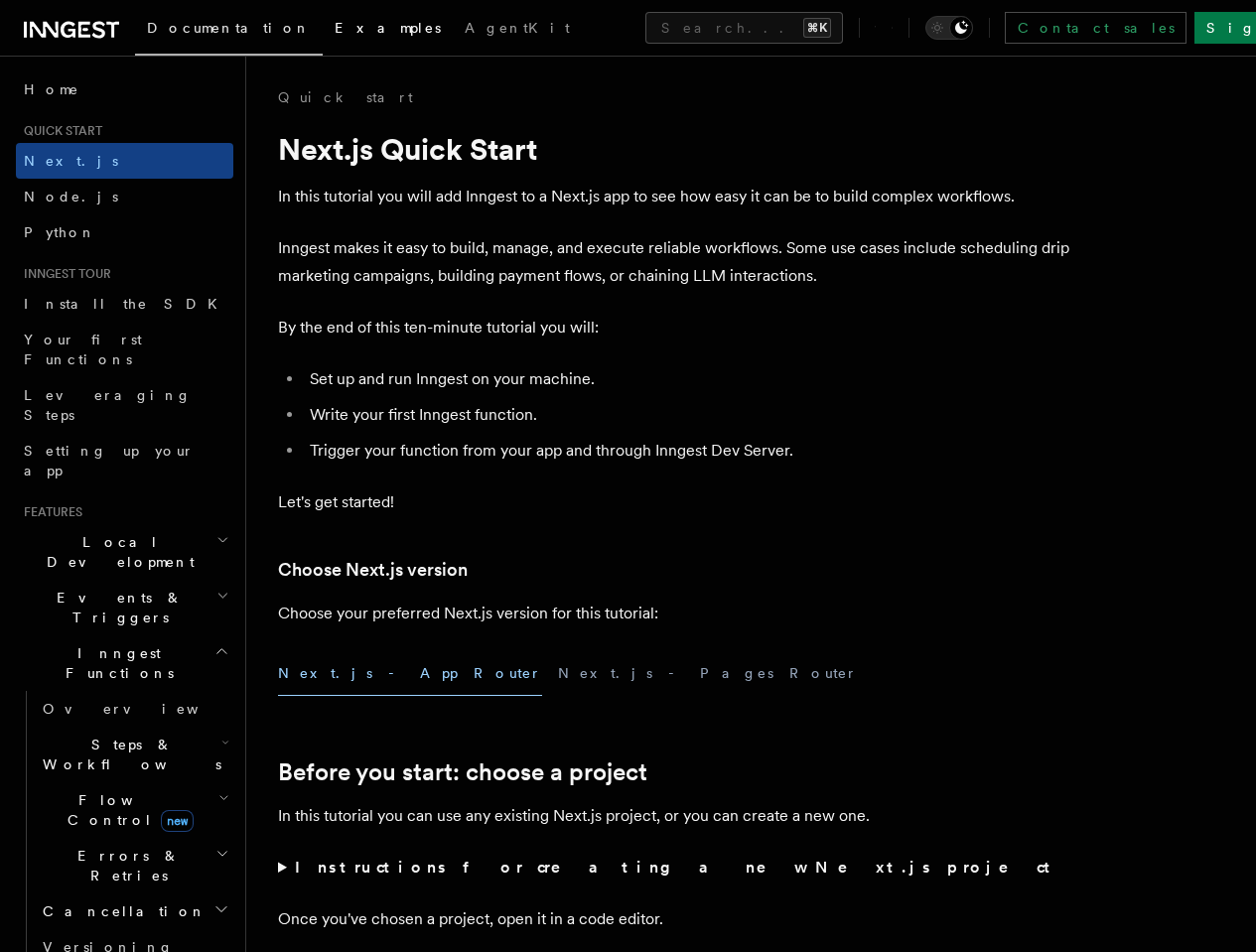 click on "Examples" at bounding box center (387, 28) 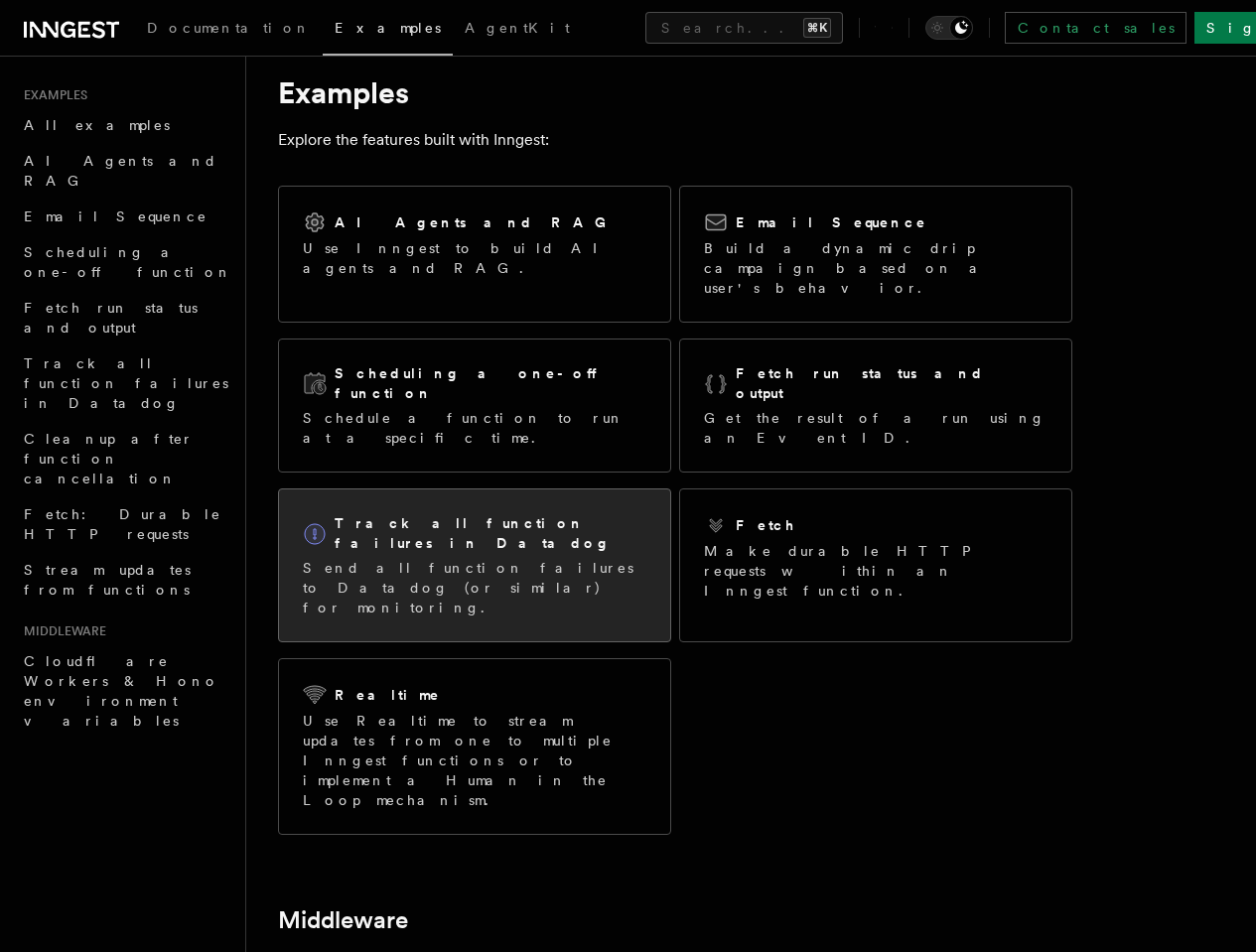 scroll, scrollTop: 0, scrollLeft: 0, axis: both 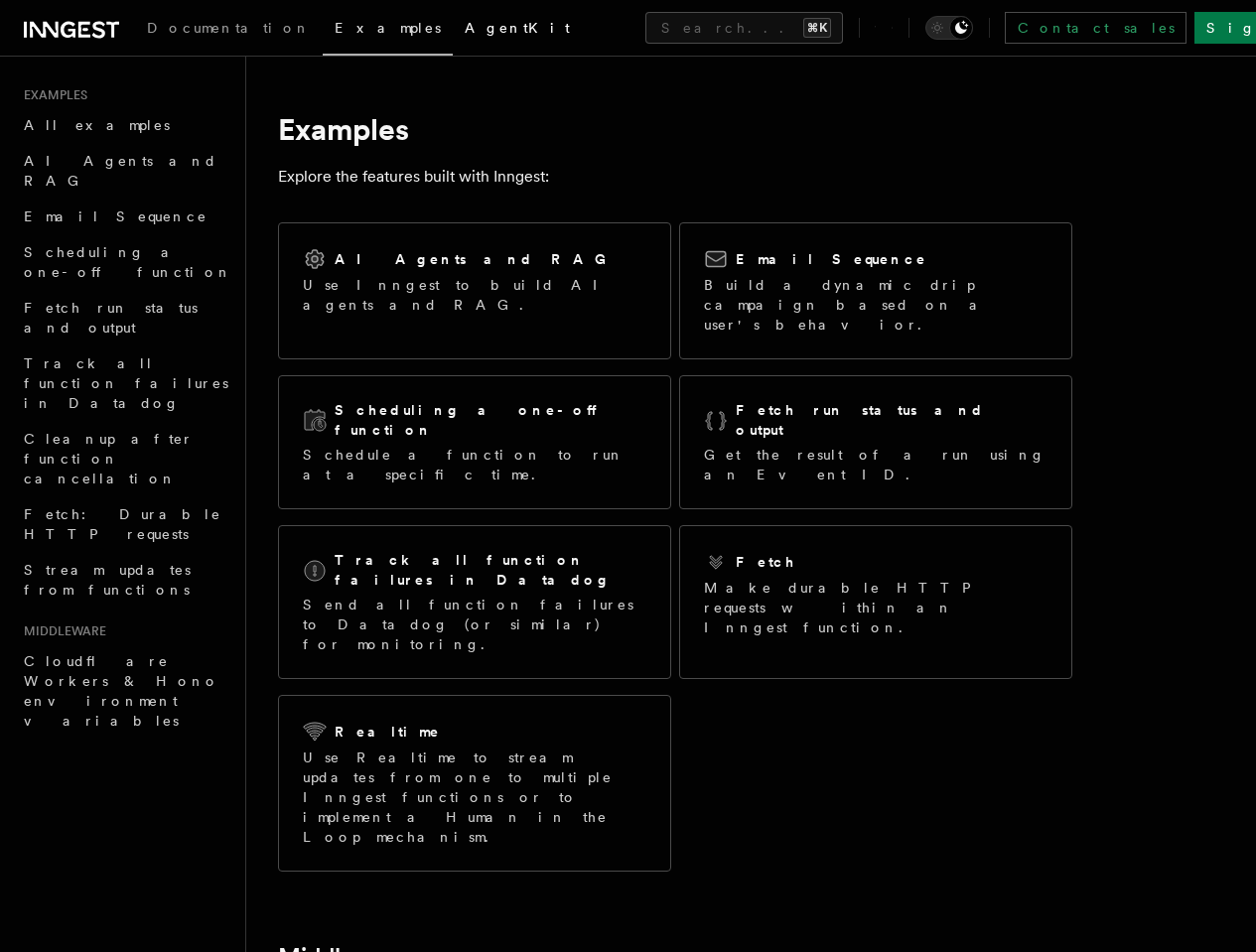 click on "AgentKit" at bounding box center (517, 28) 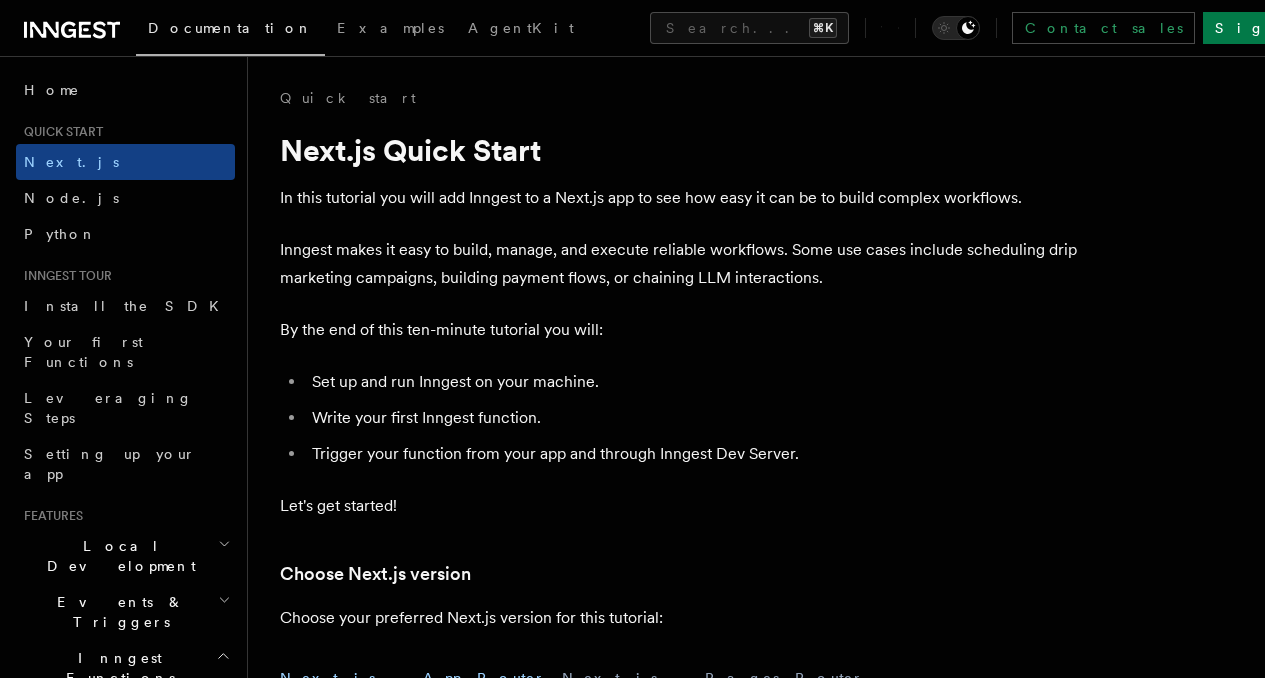 scroll, scrollTop: 504, scrollLeft: 0, axis: vertical 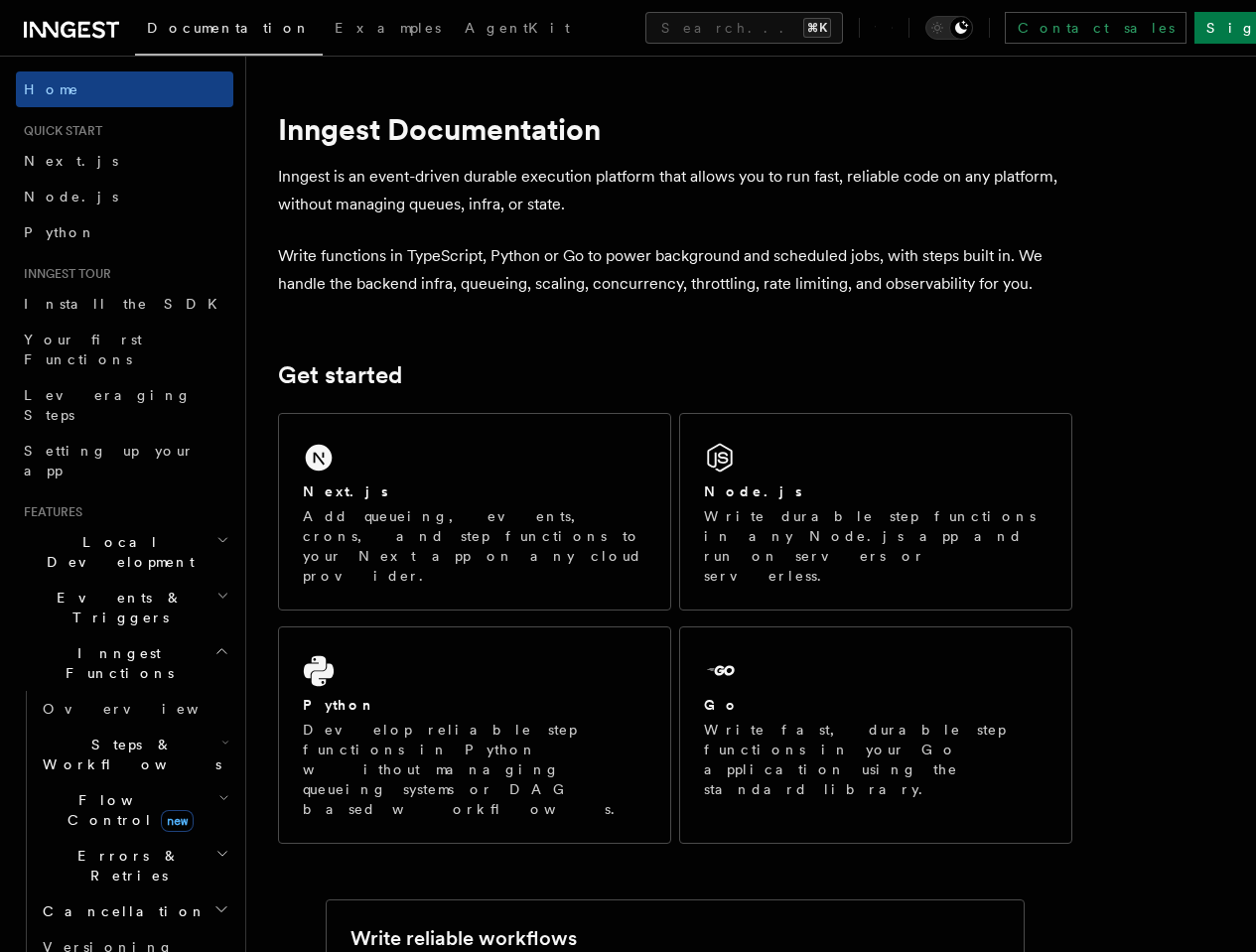click 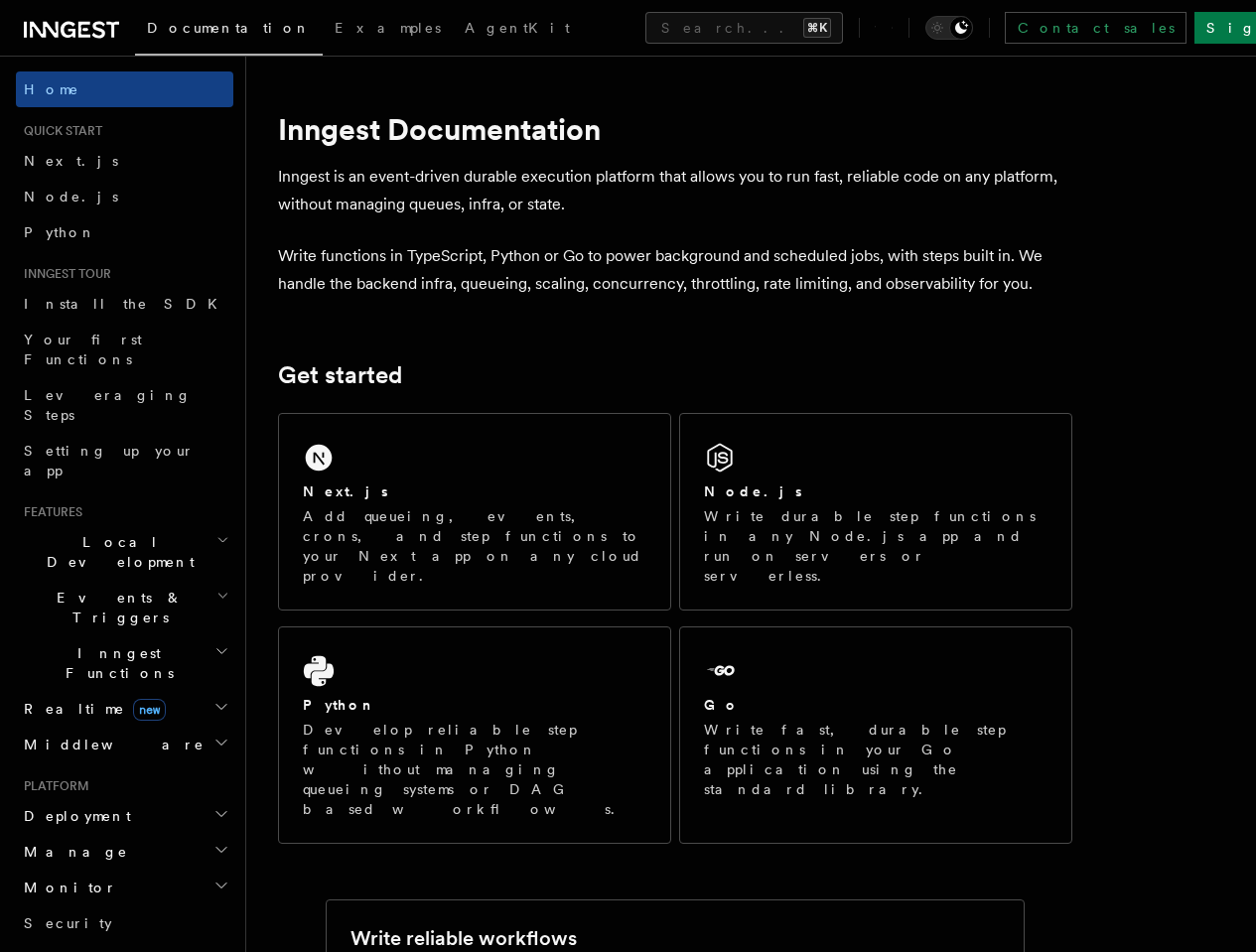 type 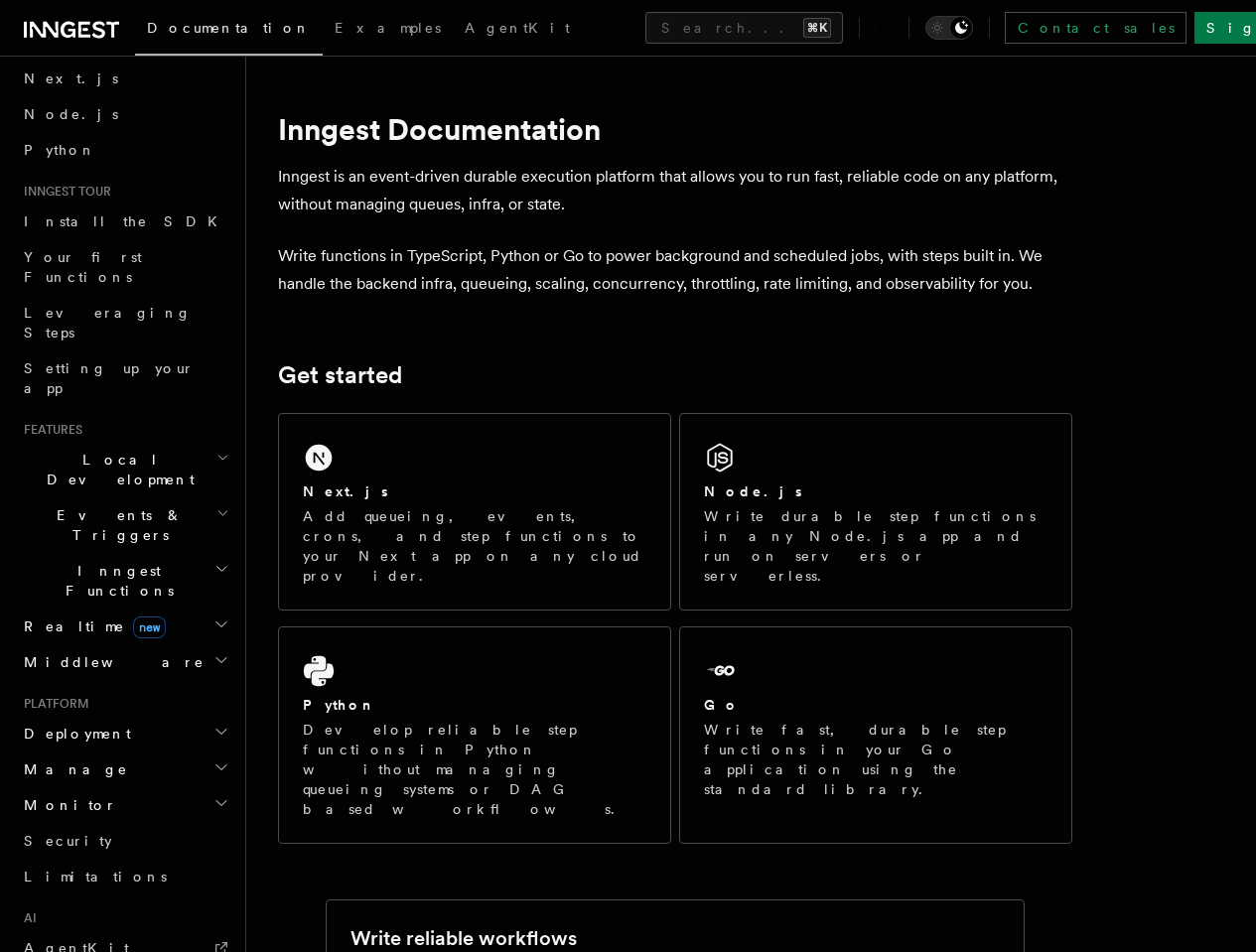 scroll, scrollTop: 105, scrollLeft: 0, axis: vertical 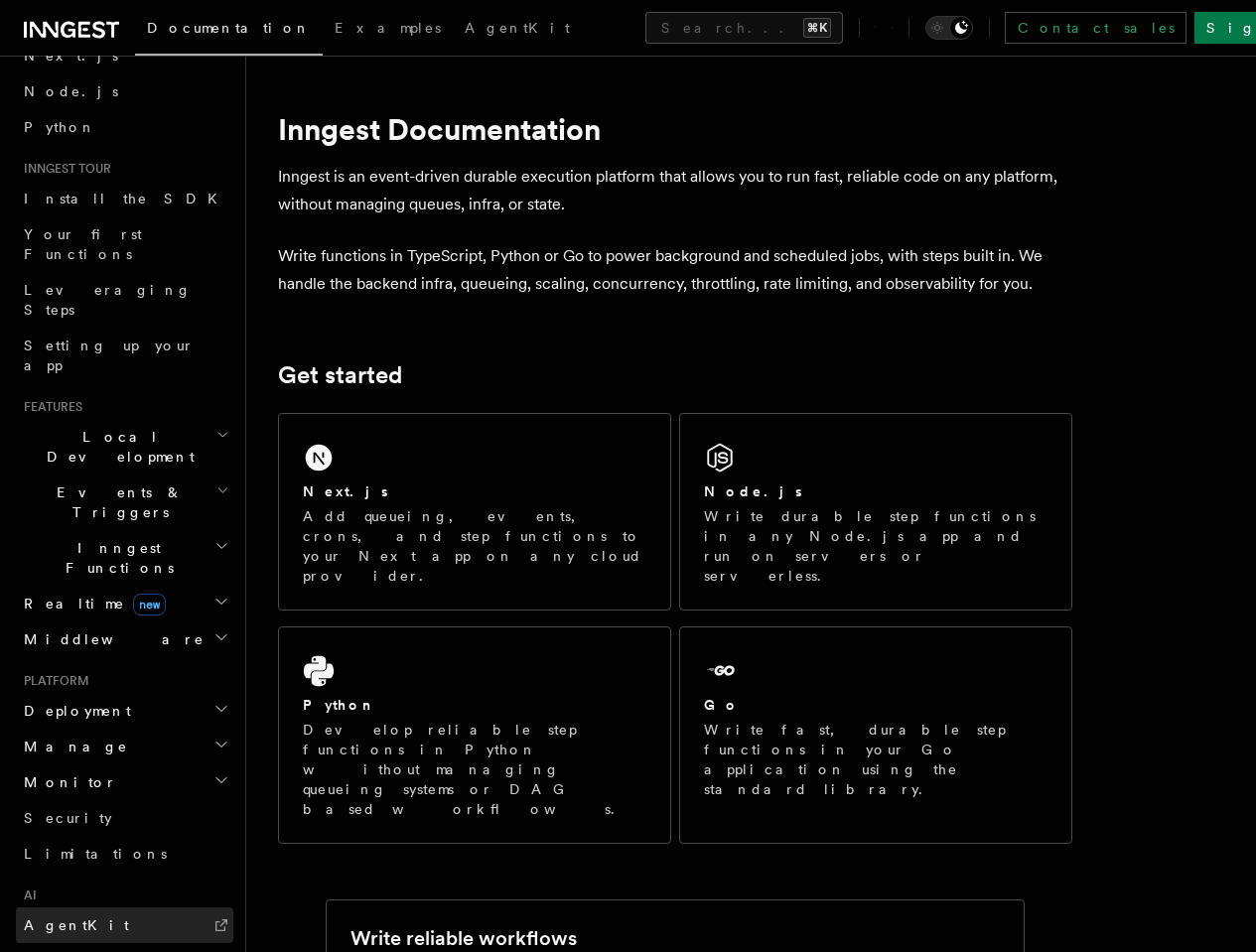 click on "AgentKit" at bounding box center (76, 925) 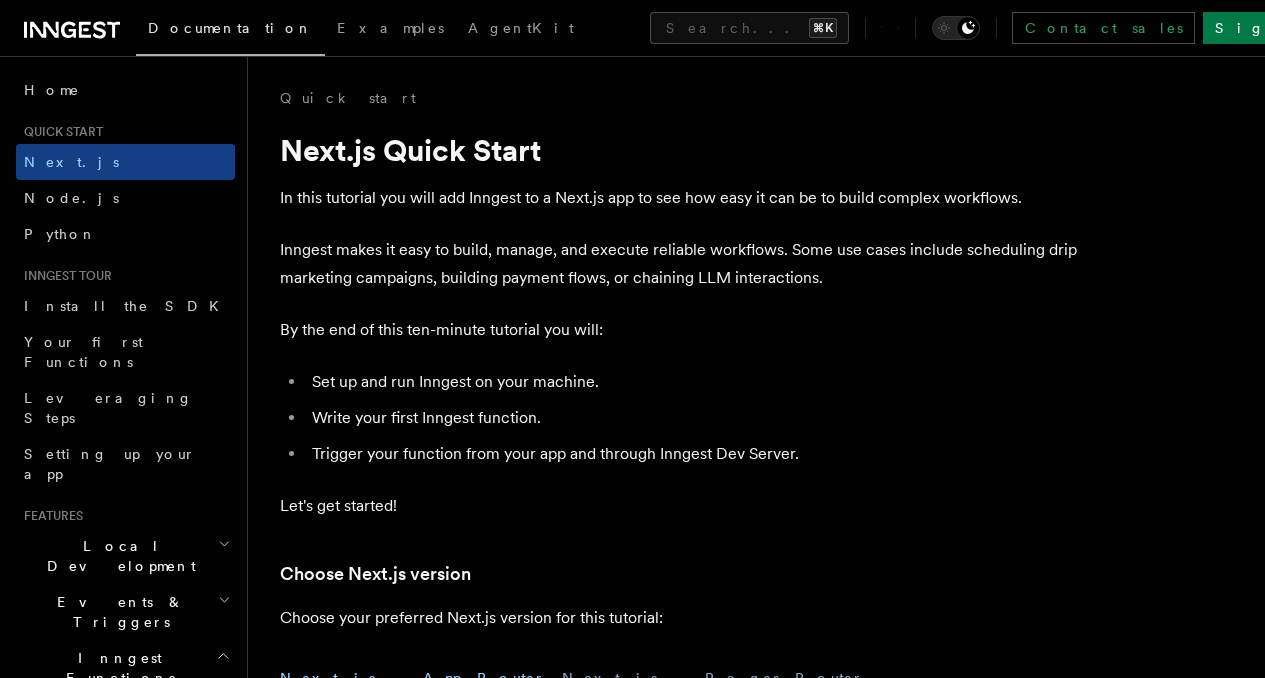 scroll, scrollTop: 504, scrollLeft: 0, axis: vertical 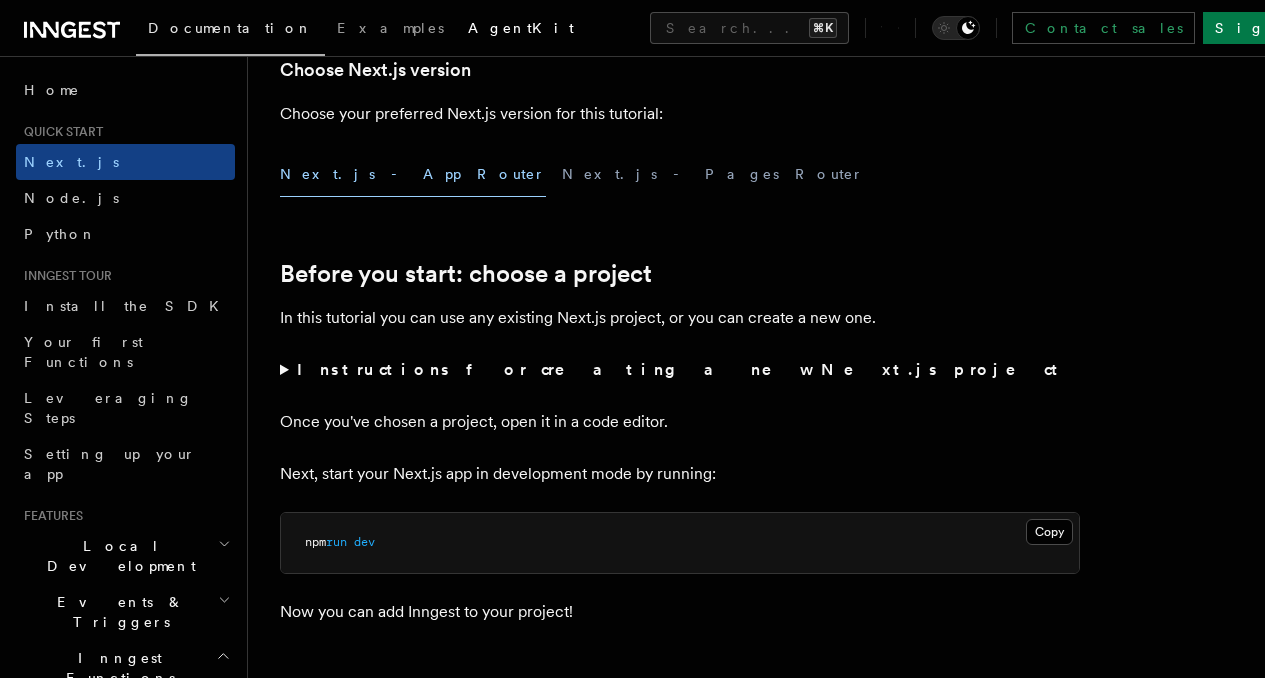 click on "AgentKit" at bounding box center (521, 28) 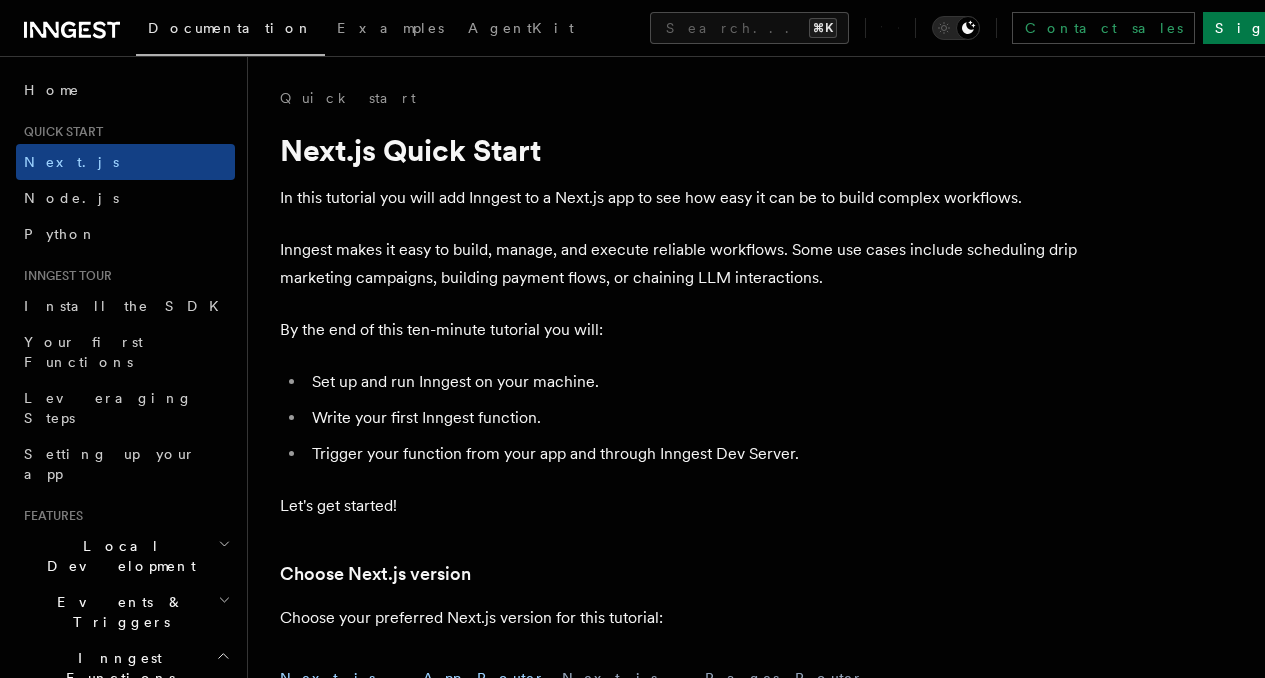 scroll, scrollTop: 0, scrollLeft: 0, axis: both 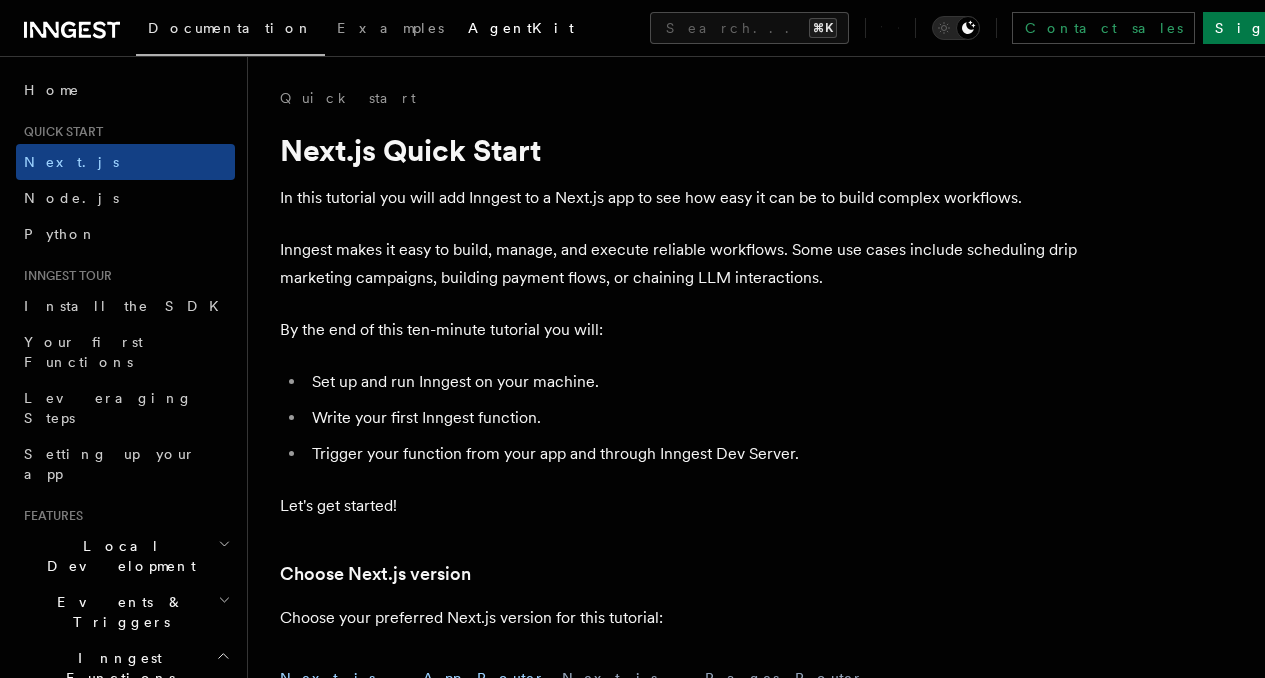 click on "AgentKit" at bounding box center (521, 28) 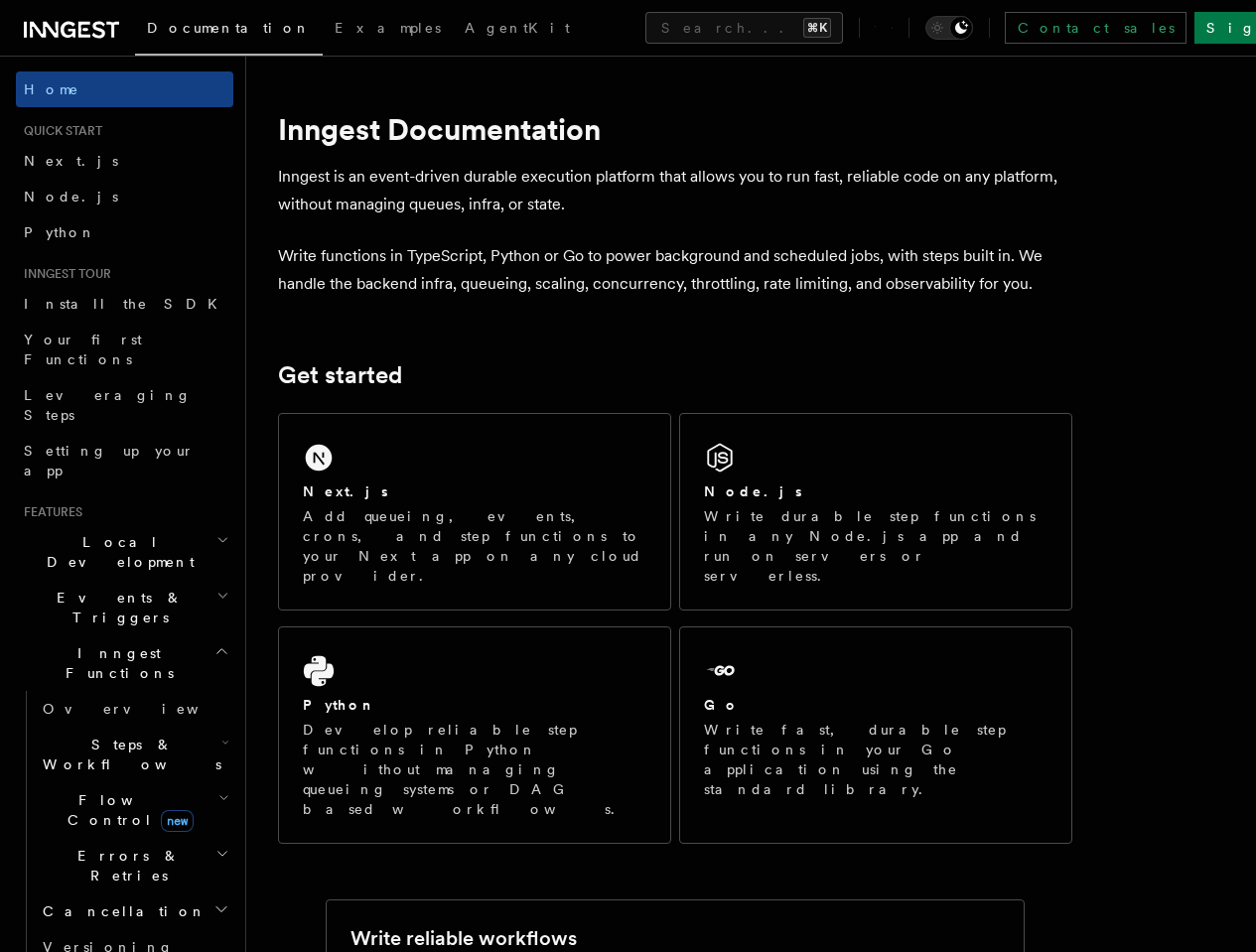 scroll, scrollTop: 0, scrollLeft: 0, axis: both 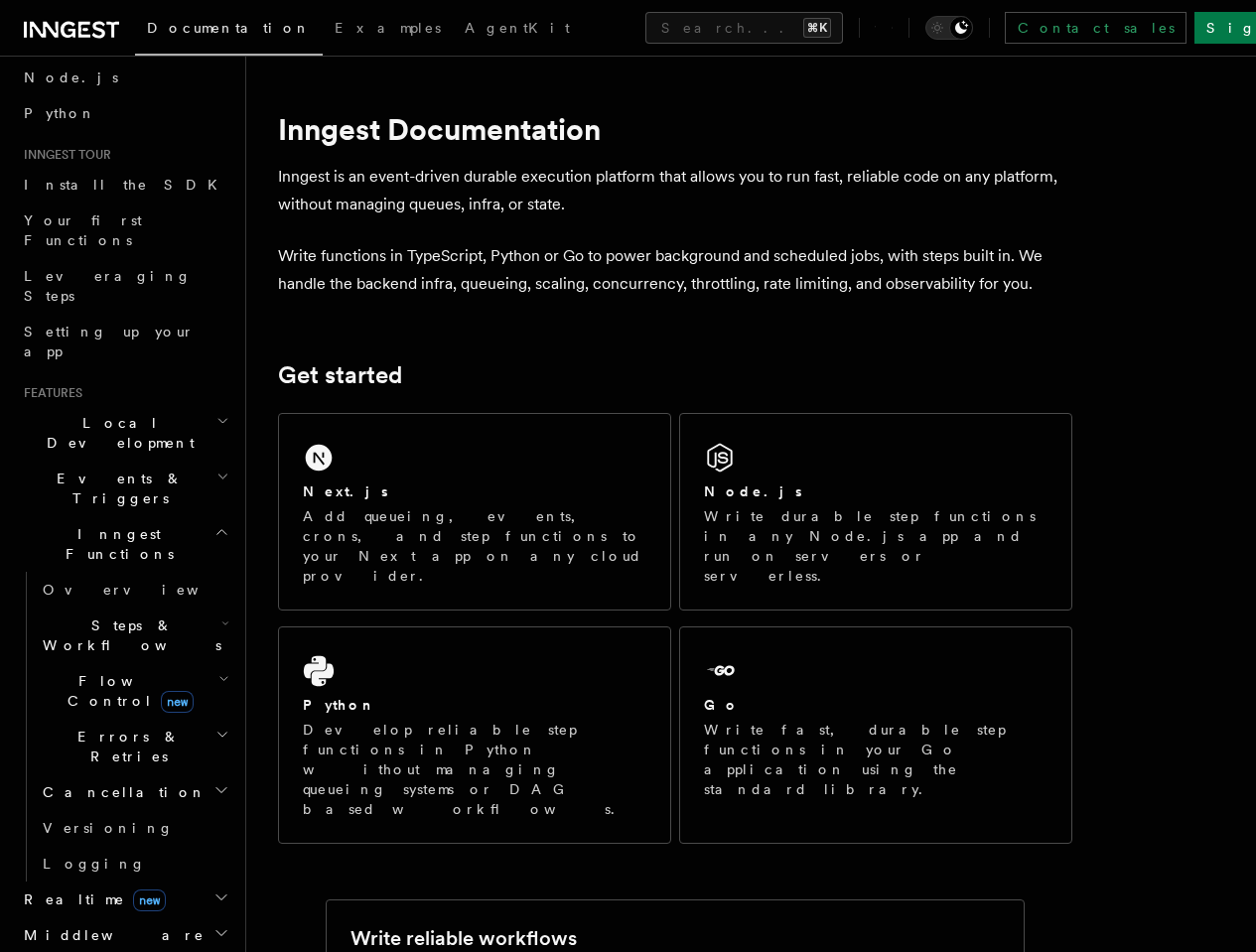 click 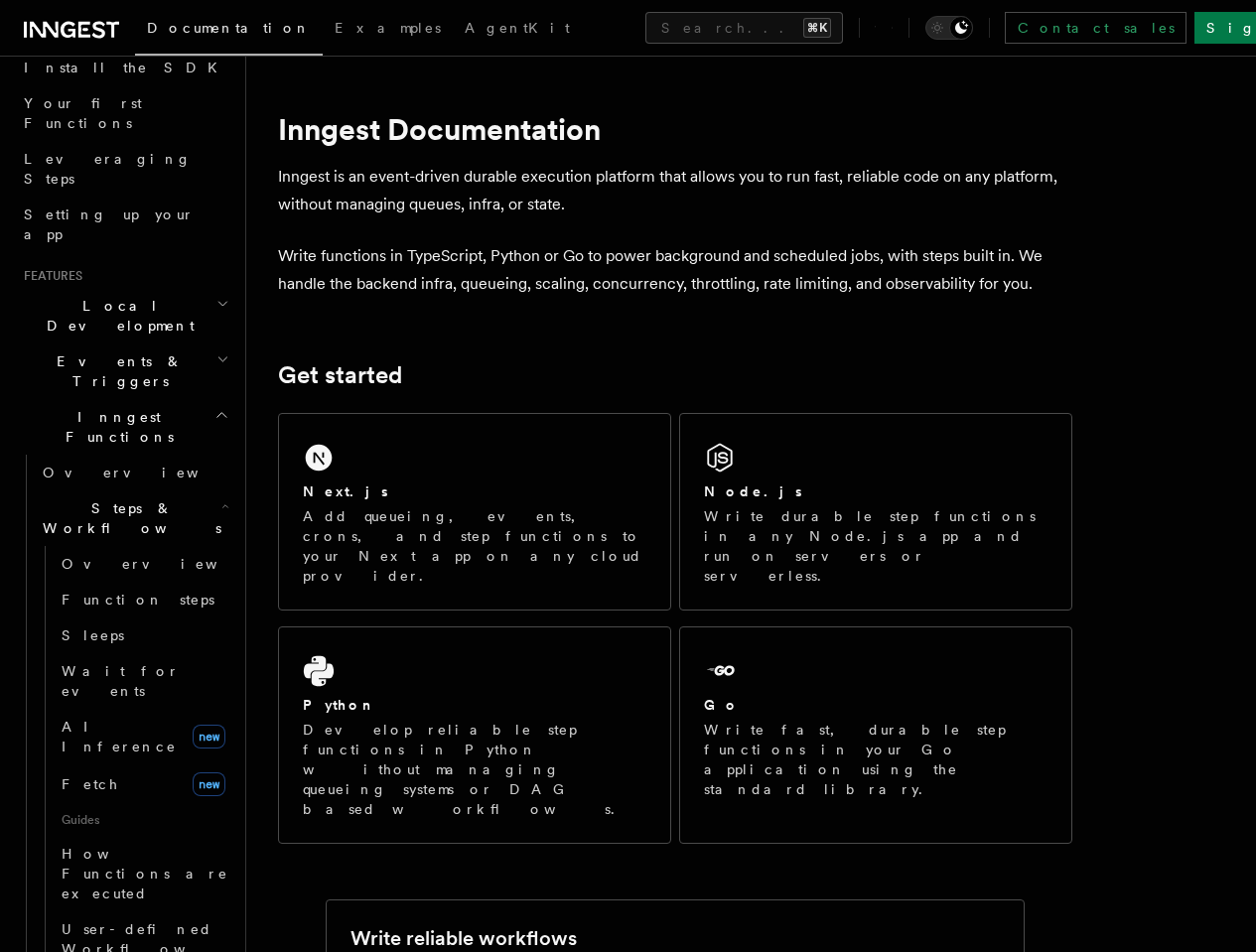 scroll, scrollTop: 288, scrollLeft: 0, axis: vertical 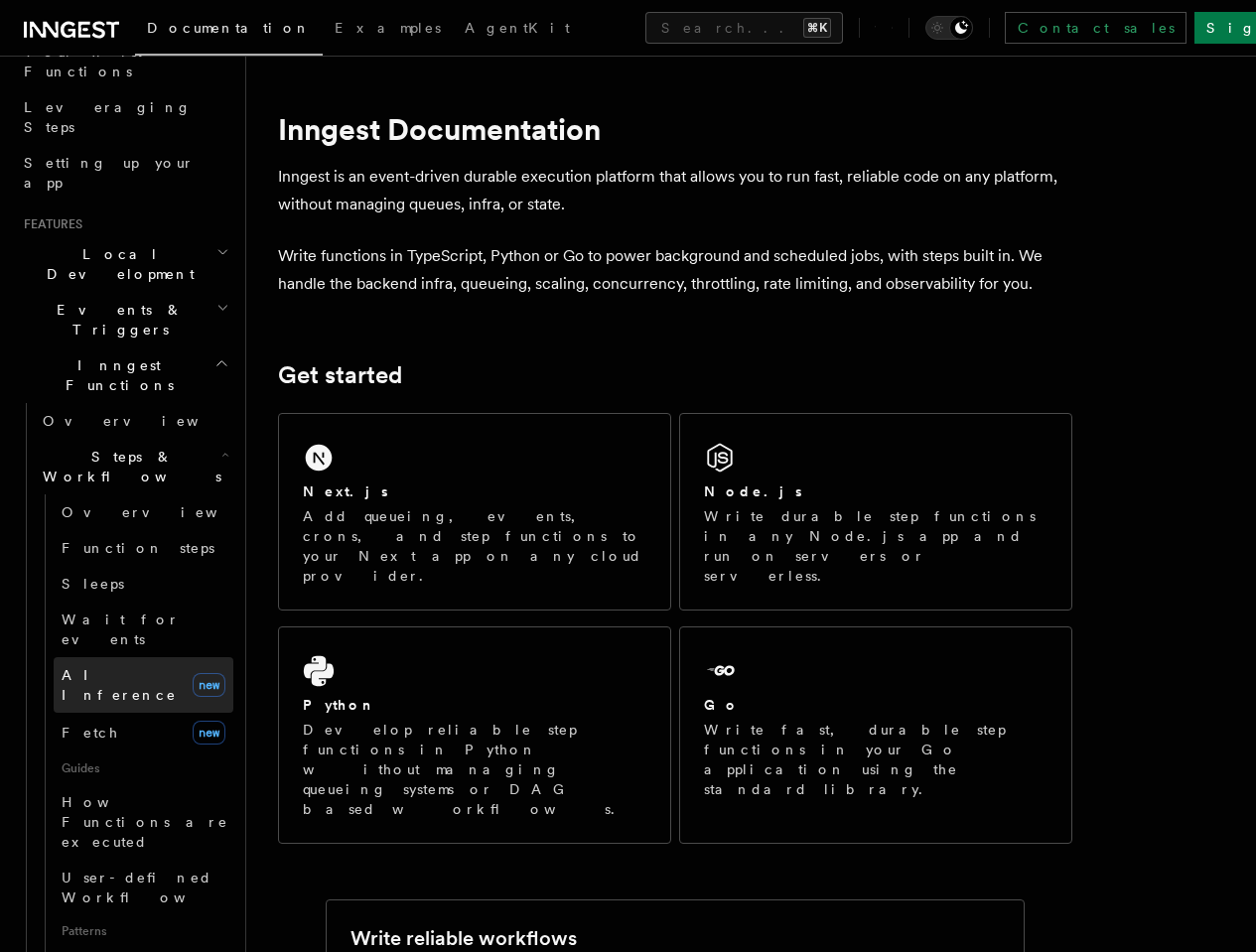 click on "AI Inference" at bounding box center [119, 685] 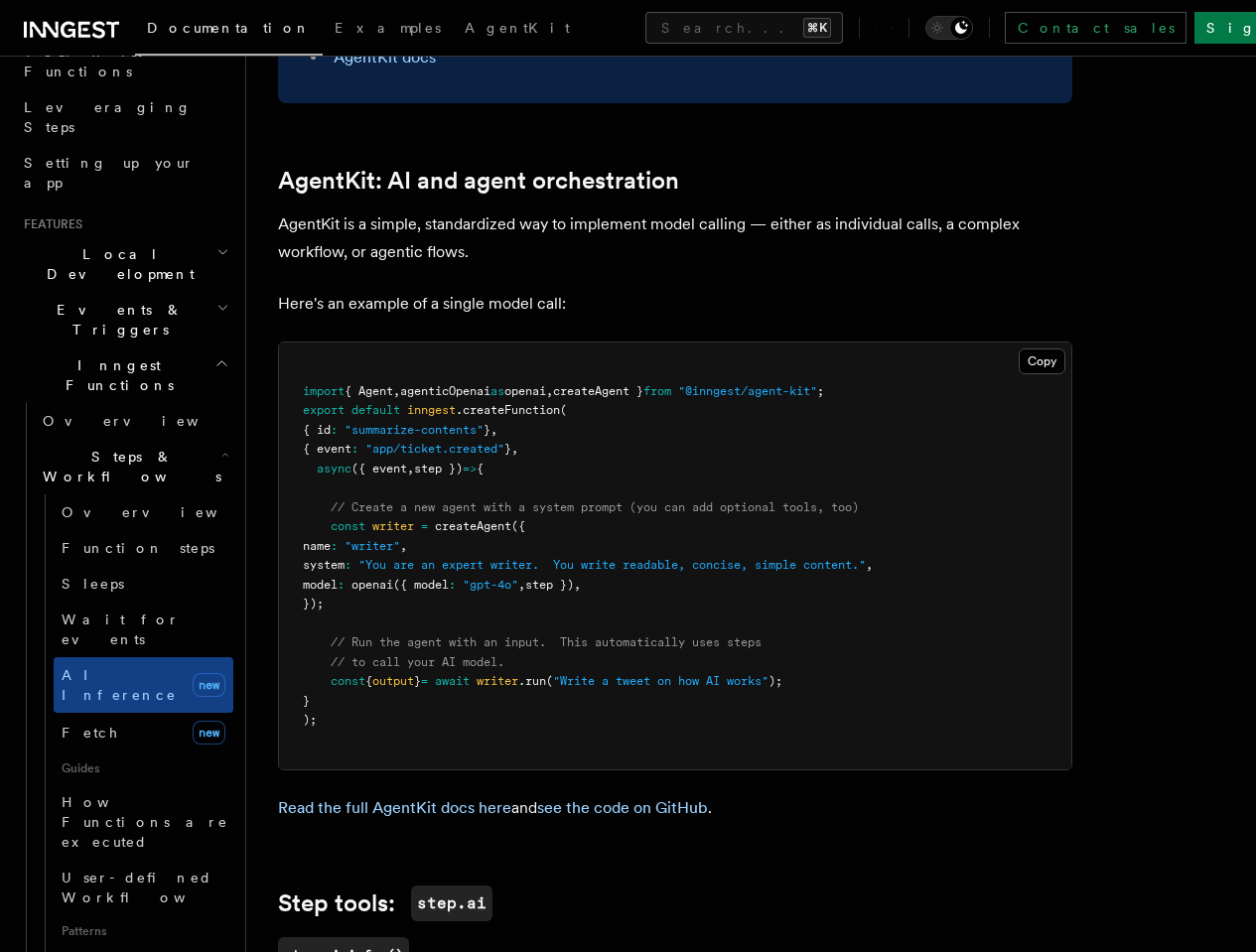 scroll, scrollTop: 1060, scrollLeft: 0, axis: vertical 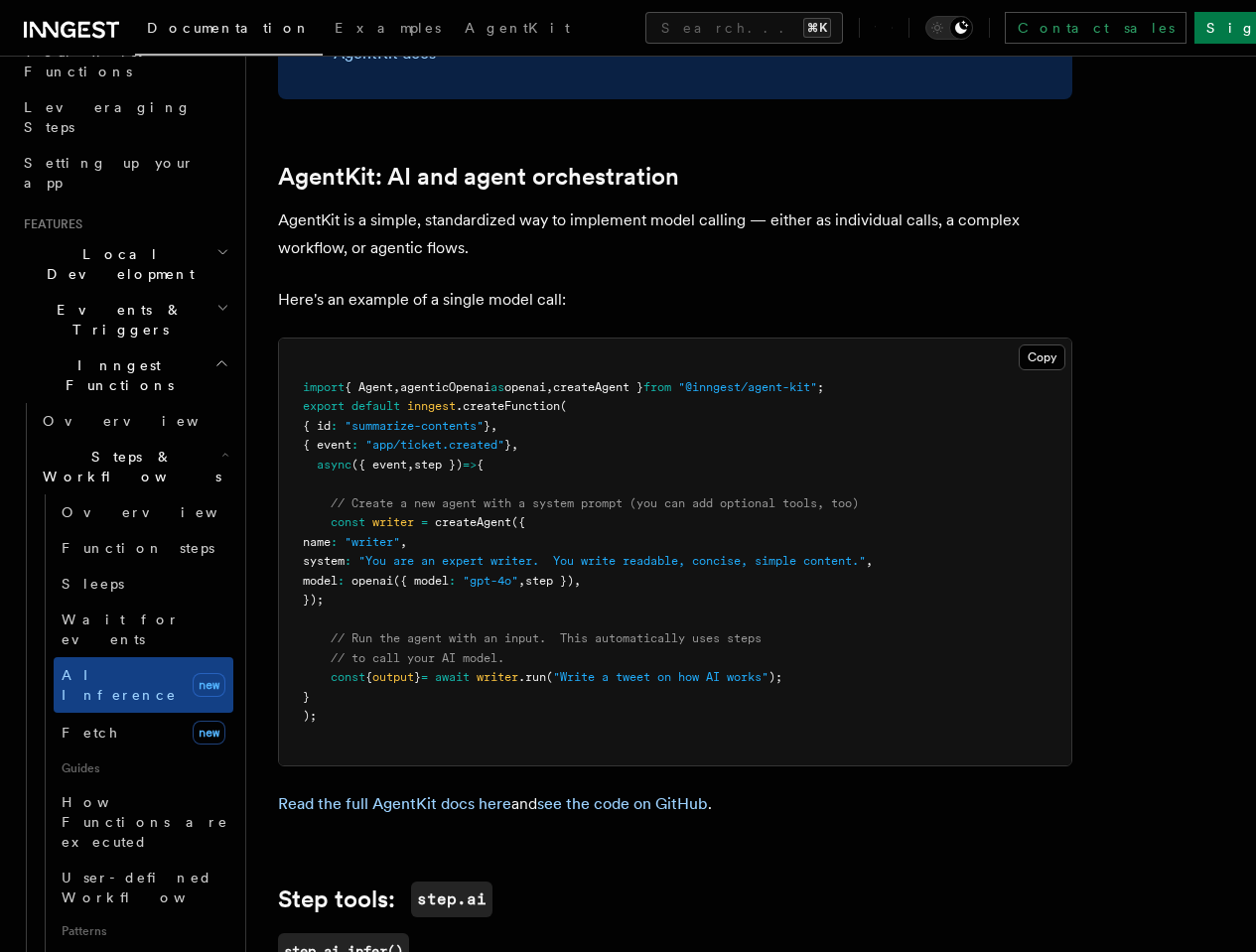 click on "import  { Agent ,  agenticOpenai  as  openai ,  createAgent }  from   "@inngest/agent-kit" ;
export   default   inngest .createFunction (
{ id :   "summarize-contents"  } ,
{ event :   "app/ticket.created"  } ,
async  ({ event ,  step })  =>  {
// Create a new agent with a system prompt (you can add optional tools, too)
const   writer   =   createAgent ({
name :   "writer" ,
system :   "You are an expert writer.  You write readable, concise, simple content." ,
model :   openai ({ model :   "gpt-4o" ,  step }) ,
});
// Run the agent with an input.  This automatically uses steps
// to call your AI model.
const  {  output  }  =   await   writer .run ( "Write a tweet on how AI works" );
}
);" at bounding box center [675, 552] 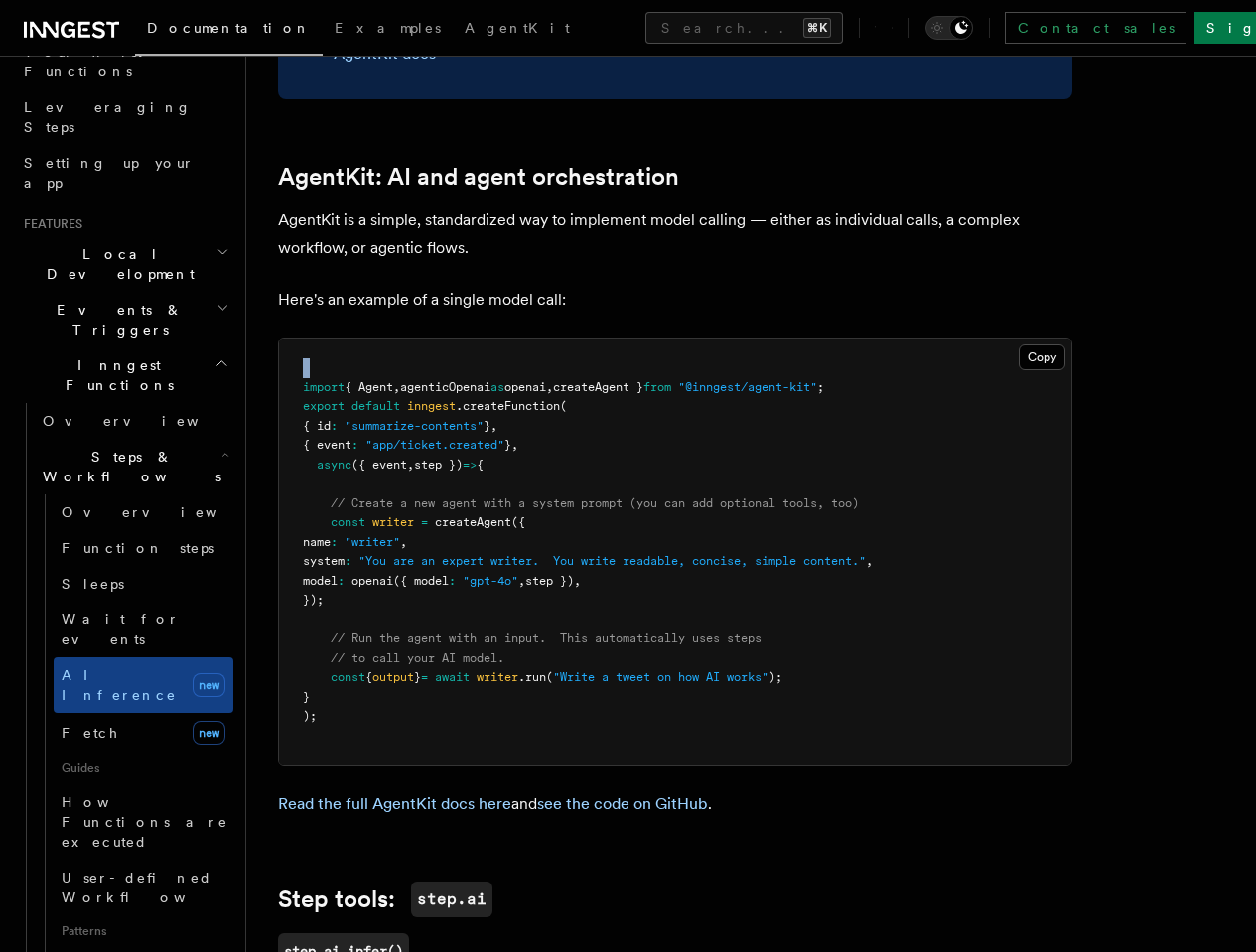 click on "import  { Agent ,  agenticOpenai  as  openai ,  createAgent }  from   "@inngest/agent-kit" ;
export   default   inngest .createFunction (
{ id :   "summarize-contents"  } ,
{ event :   "app/ticket.created"  } ,
async  ({ event ,  step })  =>  {
// Create a new agent with a system prompt (you can add optional tools, too)
const   writer   =   createAgent ({
name :   "writer" ,
system :   "You are an expert writer.  You write readable, concise, simple content." ,
model :   openai ({ model :   "gpt-4o" ,  step }) ,
});
// Run the agent with an input.  This automatically uses steps
// to call your AI model.
const  {  output  }  =   await   writer .run ( "Write a tweet on how AI works" );
}
);" at bounding box center (675, 552) 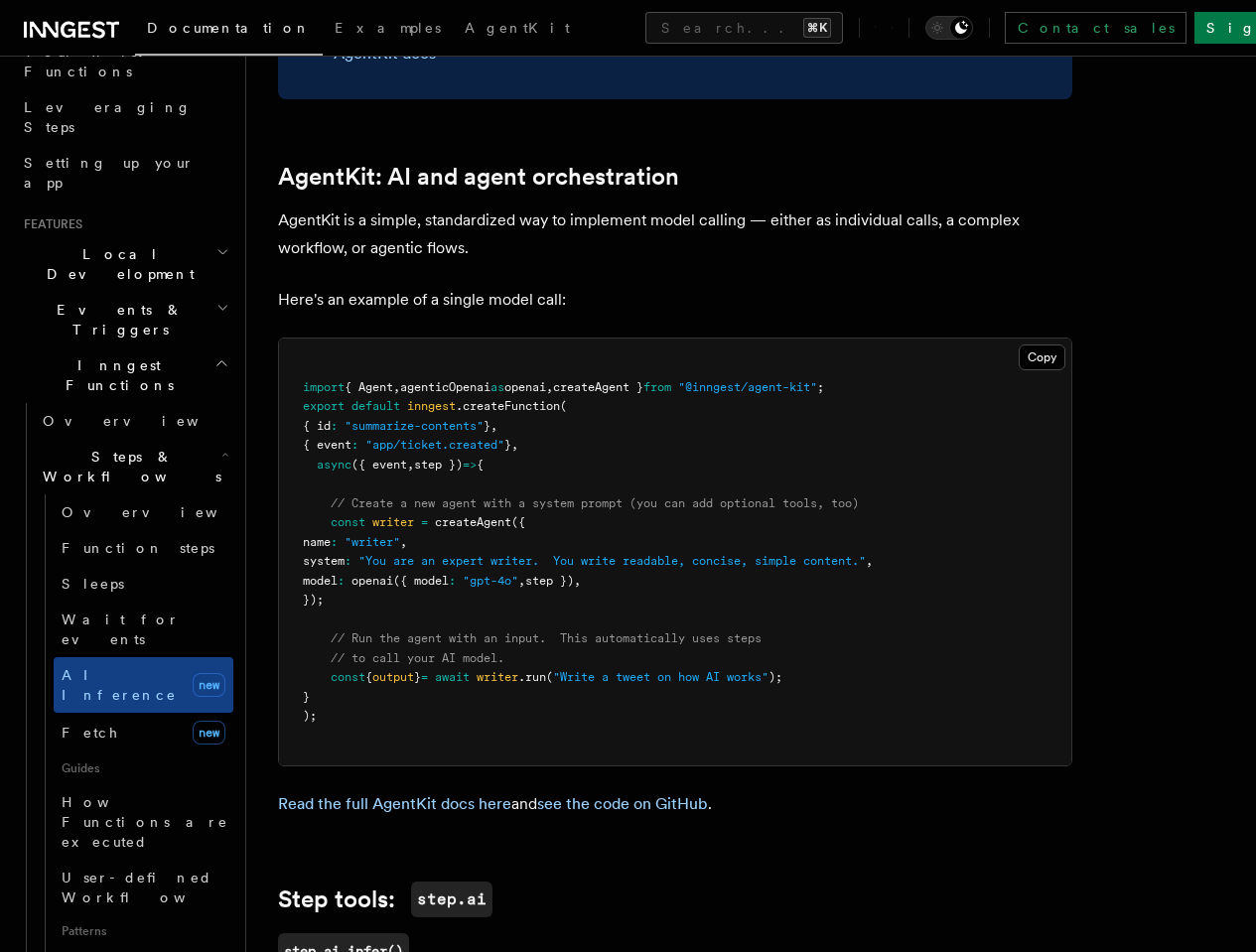 click on ""@inngest/agent-kit"" at bounding box center [748, 387] 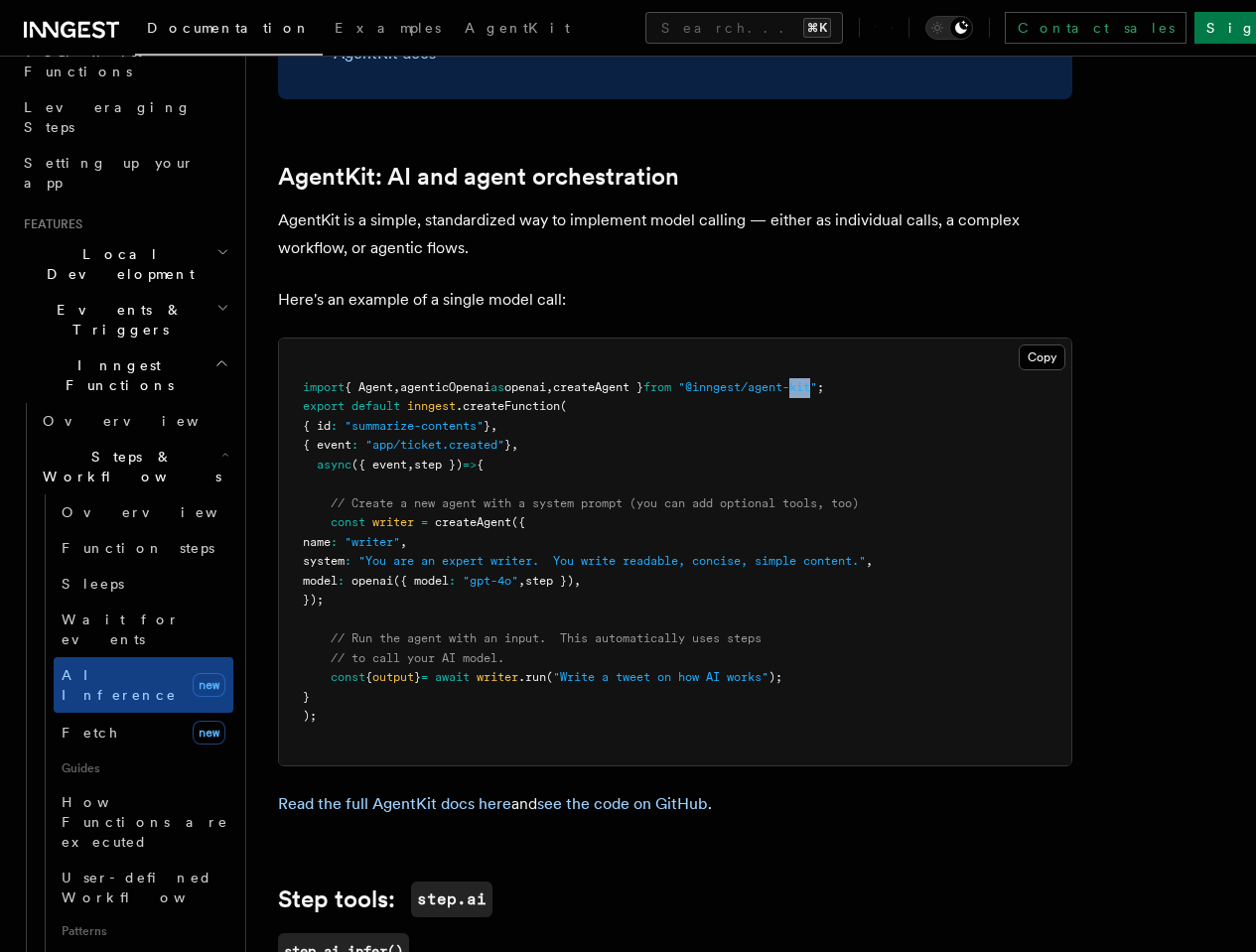click on ""@inngest/agent-kit"" at bounding box center [748, 387] 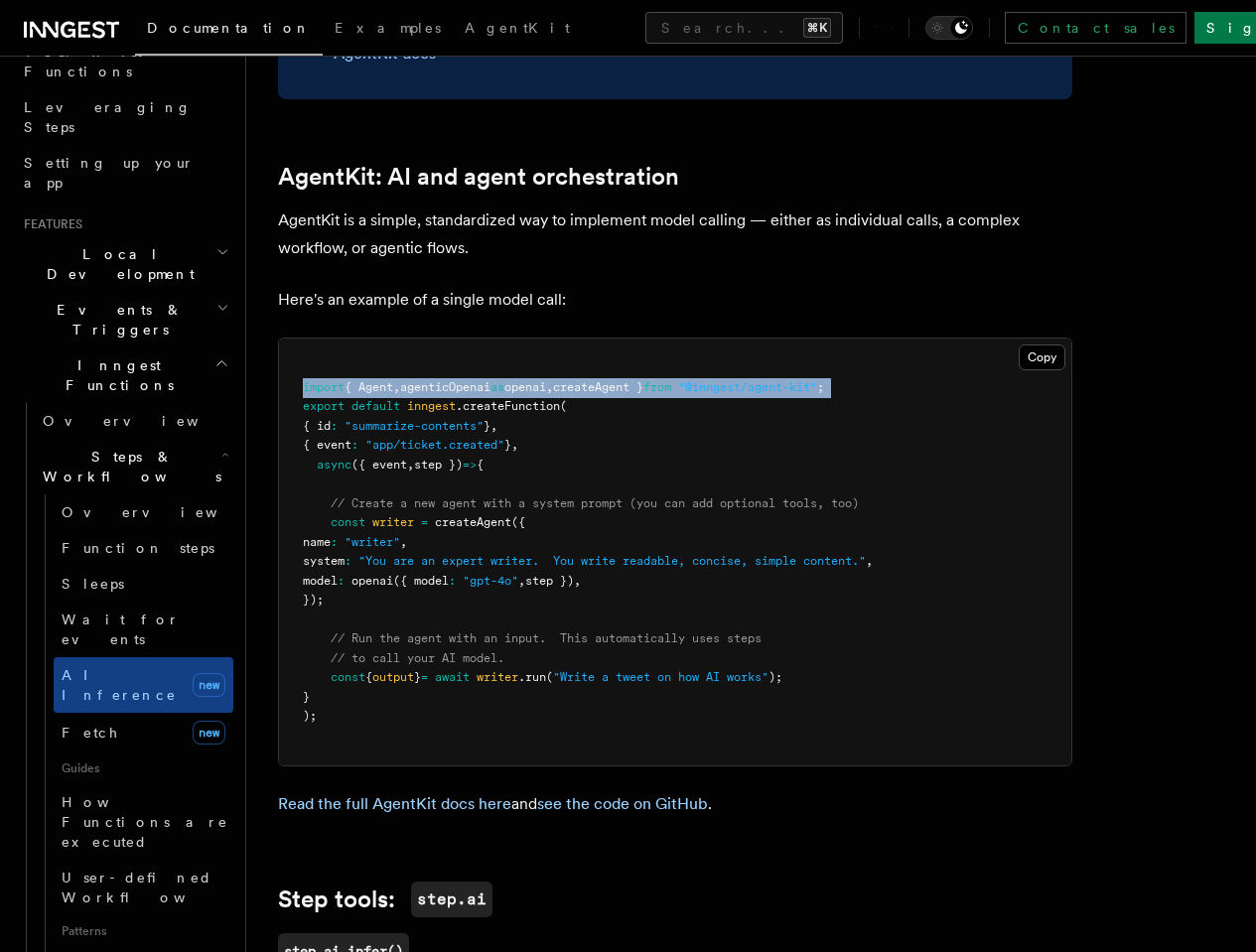 copy on "import  { Agent ,  agenticOpenai  as  openai ,  createAgent }  from   "@inngest/agent-kit" ;" 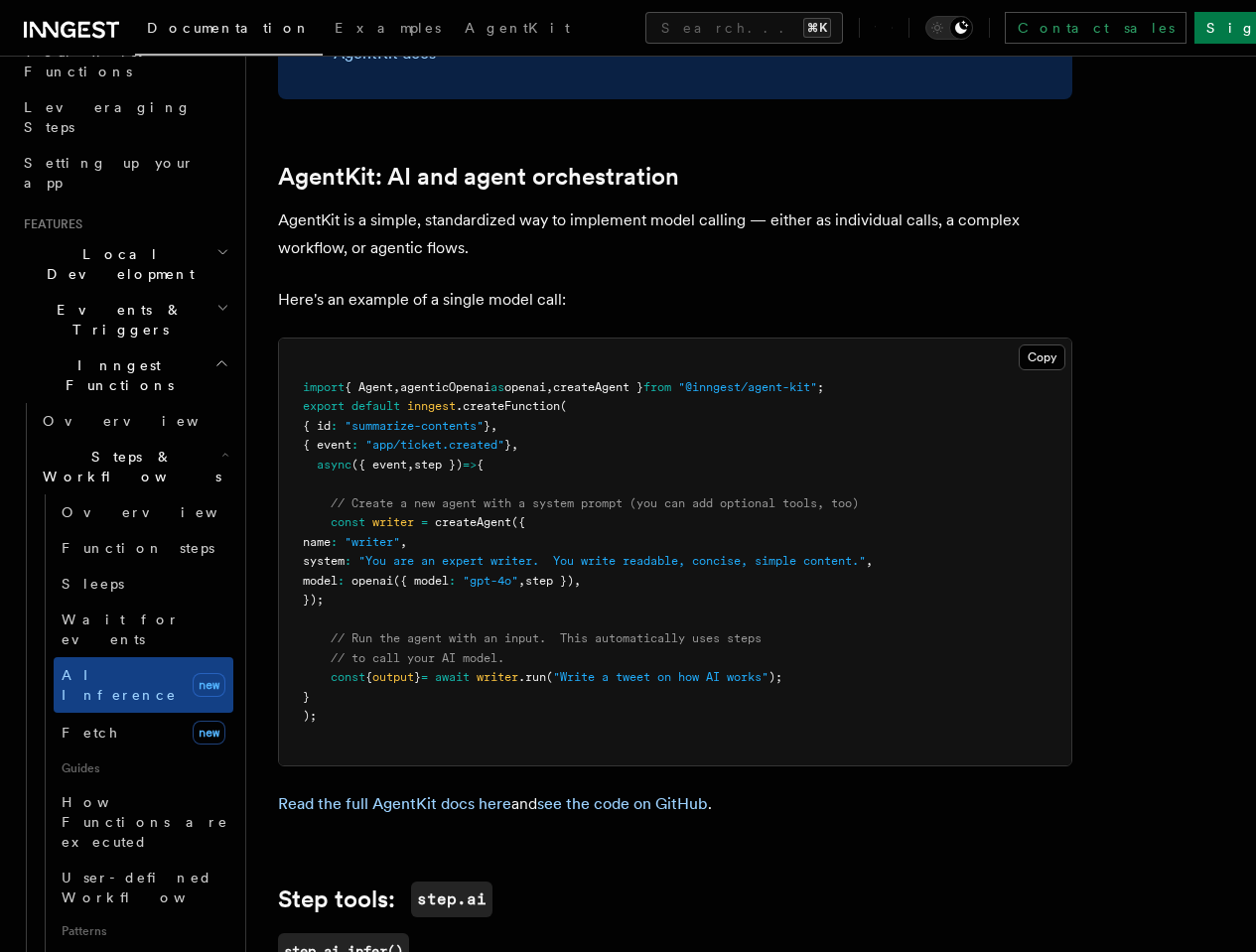 drag, startPoint x: 365, startPoint y: 664, endPoint x: 328, endPoint y: 560, distance: 110.38569 